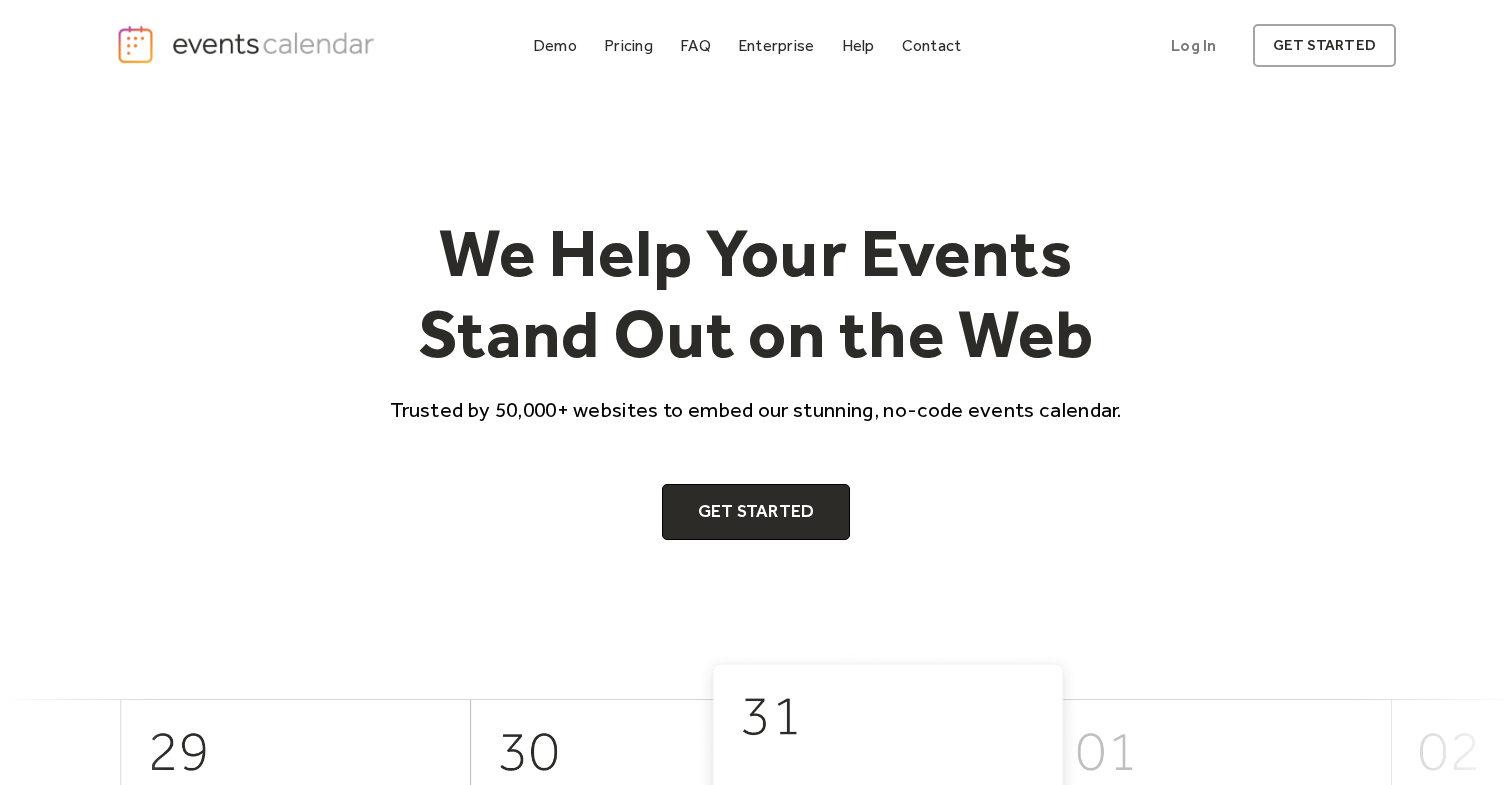 scroll, scrollTop: 0, scrollLeft: 0, axis: both 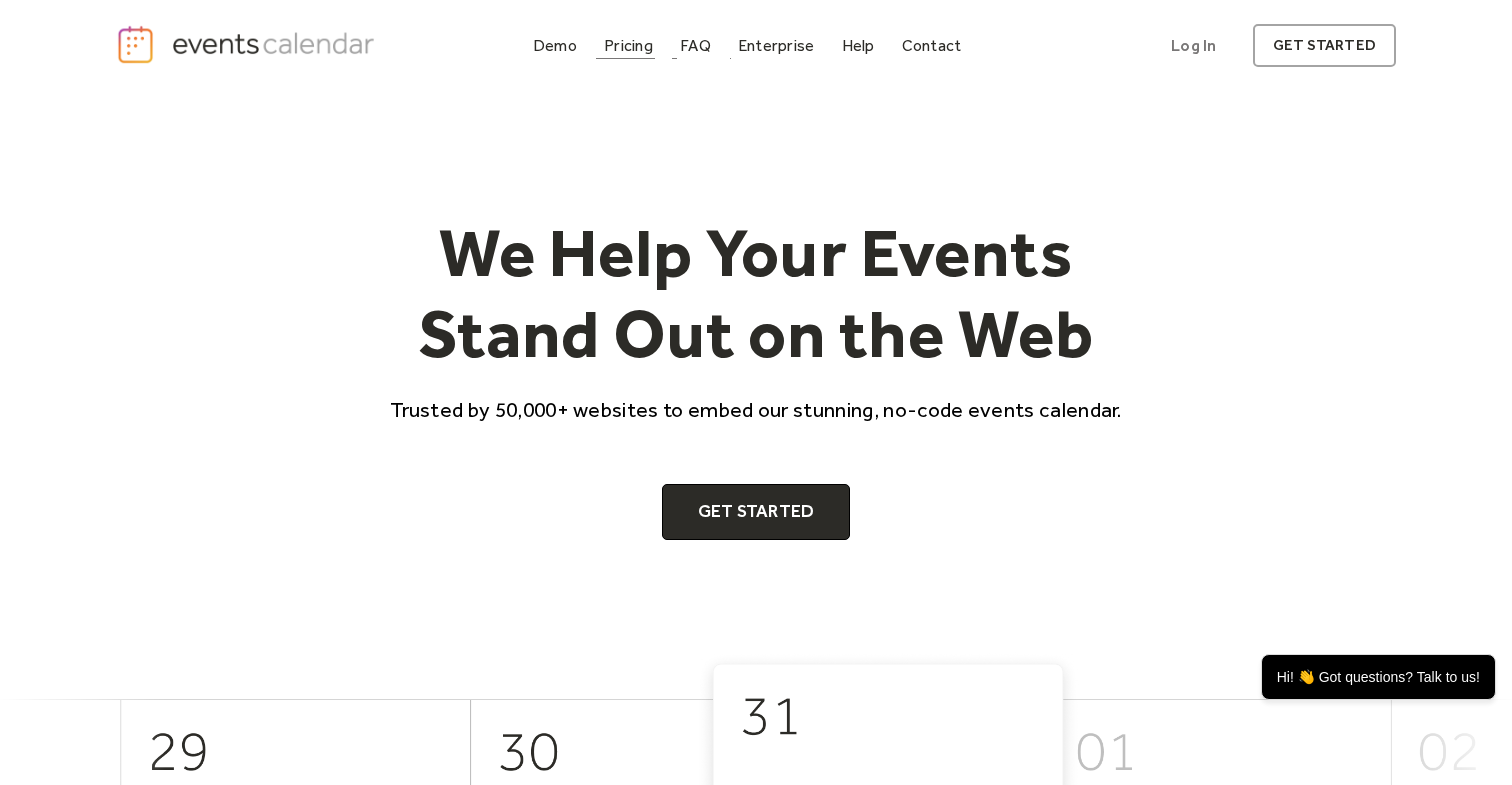 click on "Pricing" at bounding box center [628, 45] 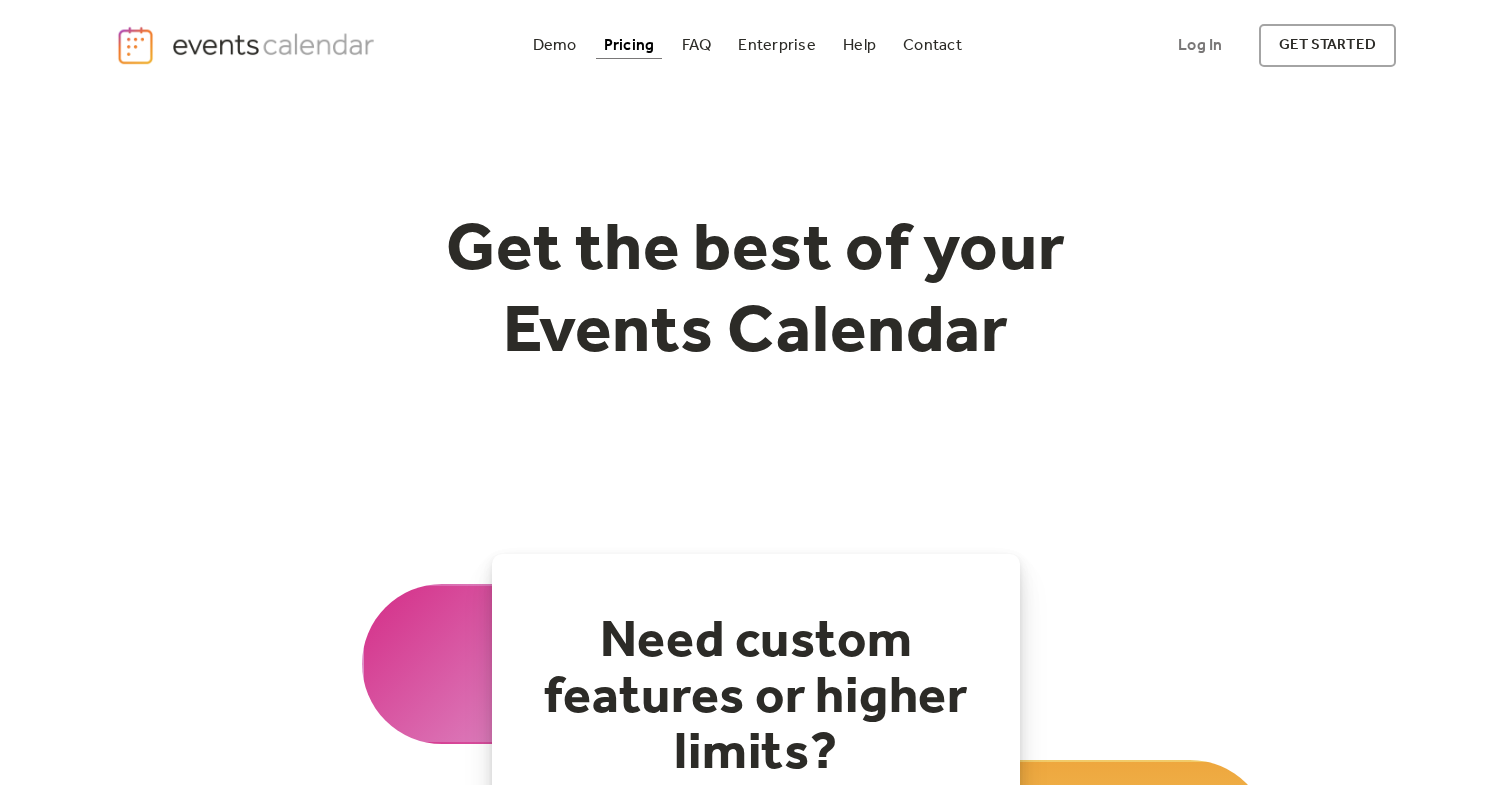 scroll, scrollTop: 0, scrollLeft: 0, axis: both 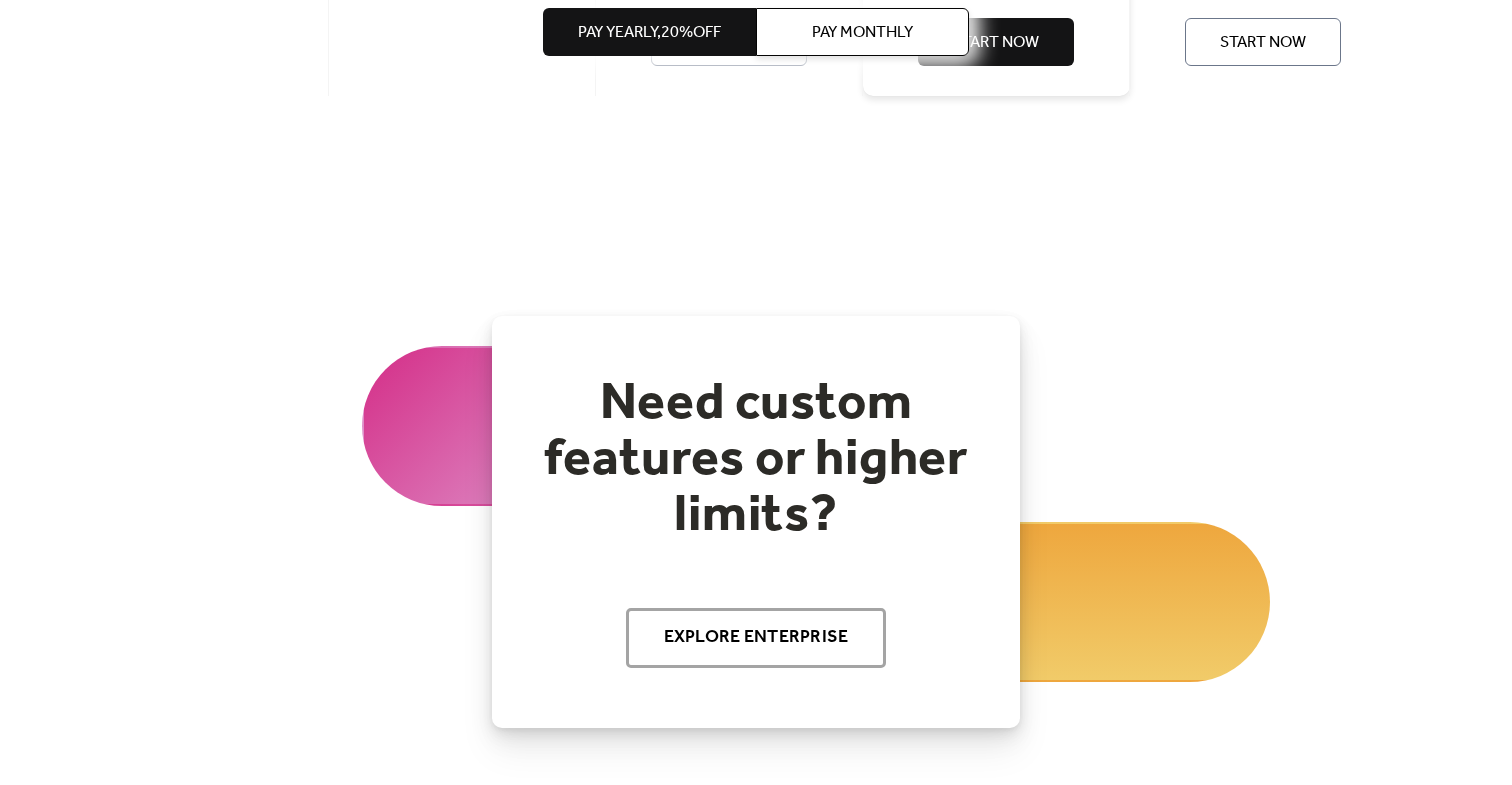 click on "Pay Monthly" at bounding box center [862, 33] 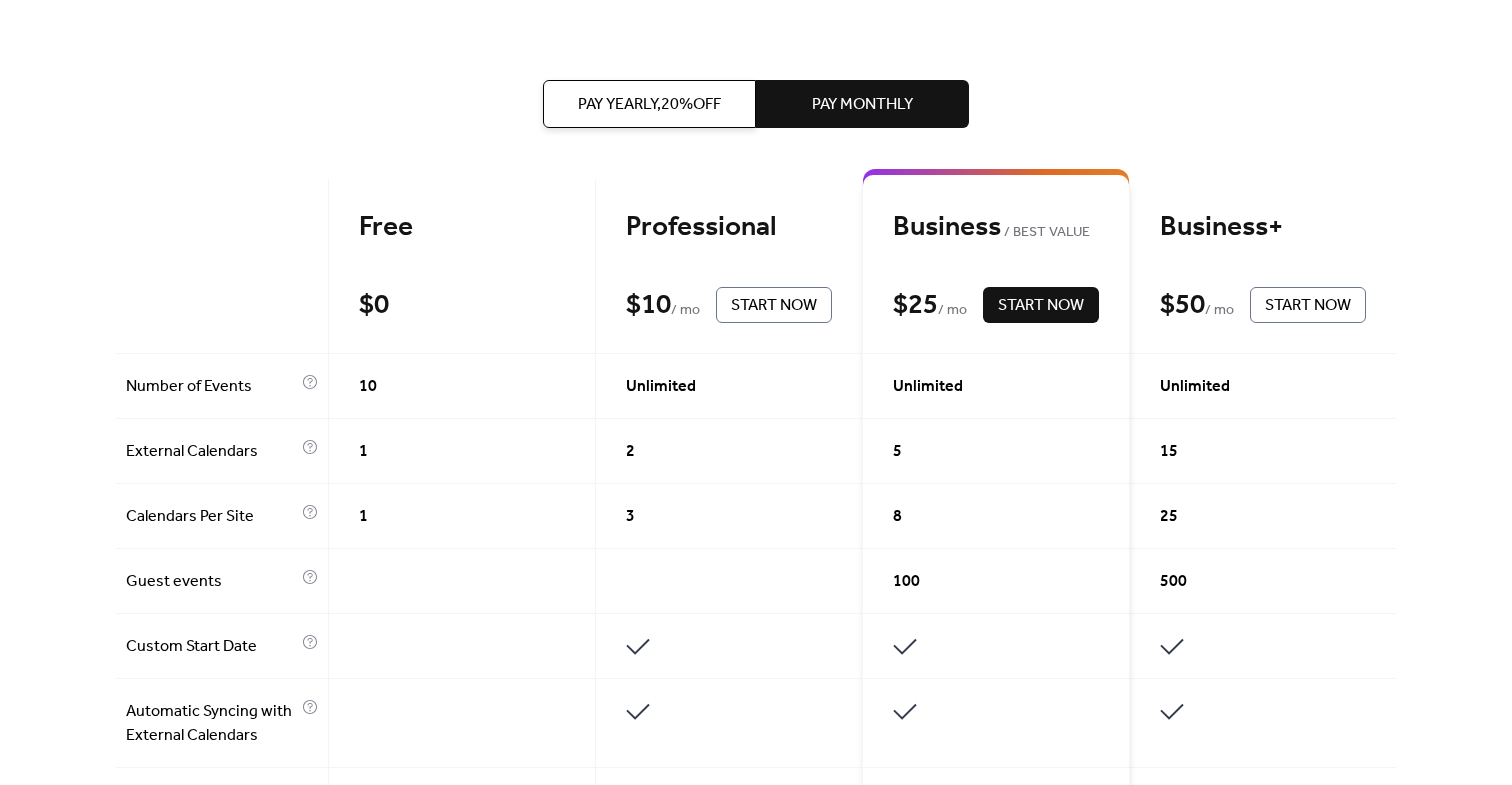 scroll, scrollTop: 0, scrollLeft: 0, axis: both 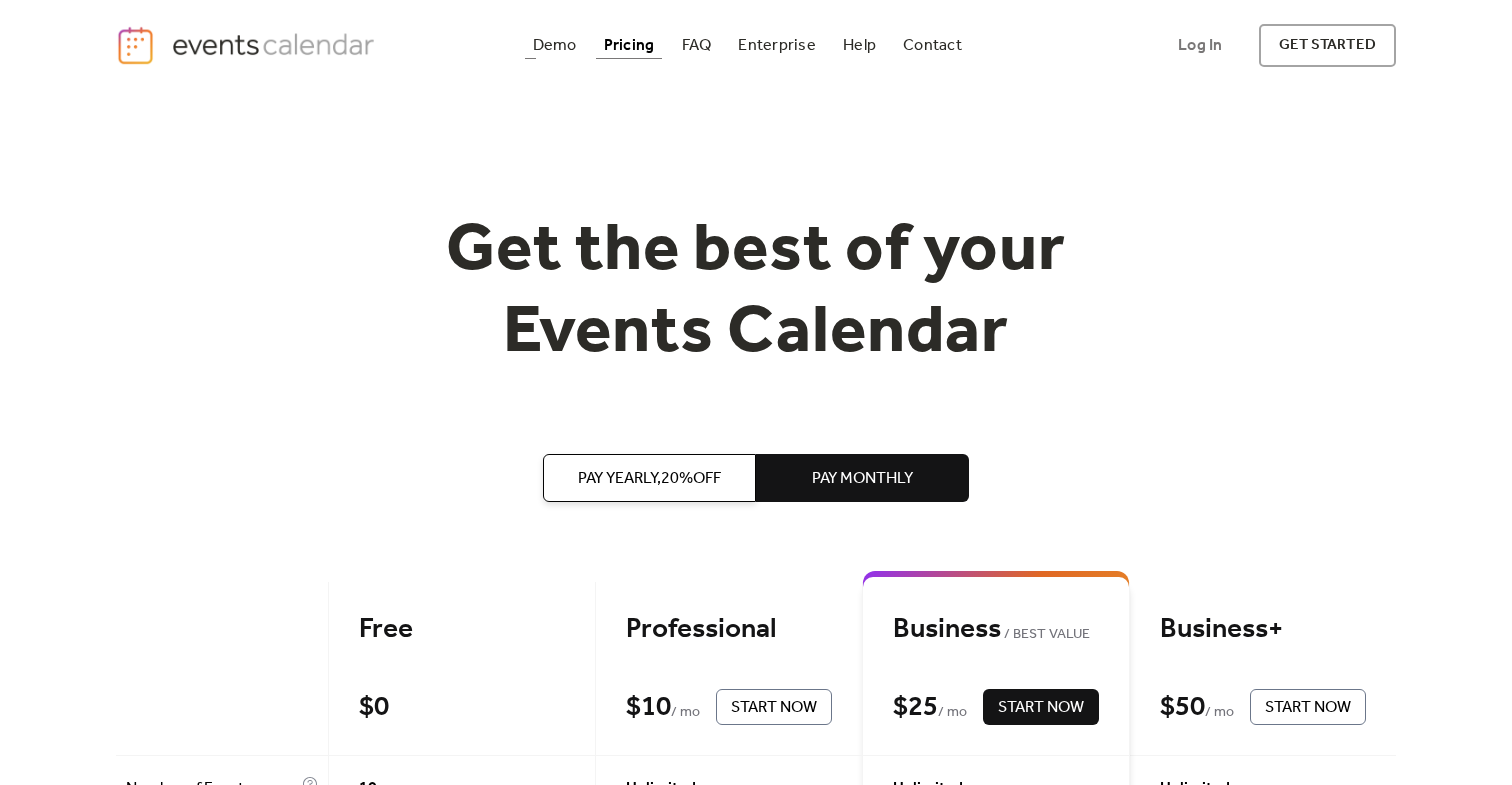 click on "Demo" at bounding box center (555, 45) 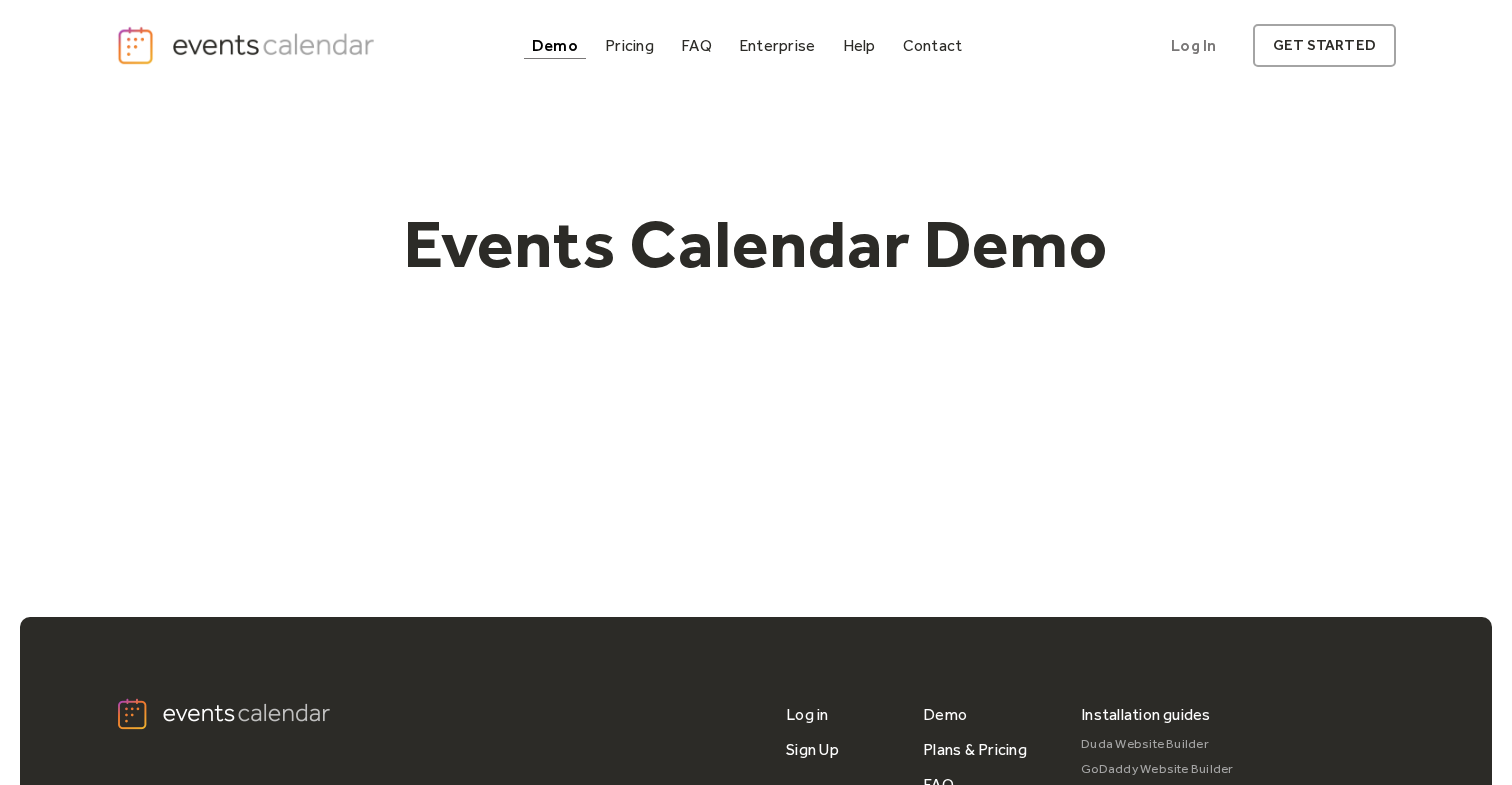 scroll, scrollTop: 0, scrollLeft: 0, axis: both 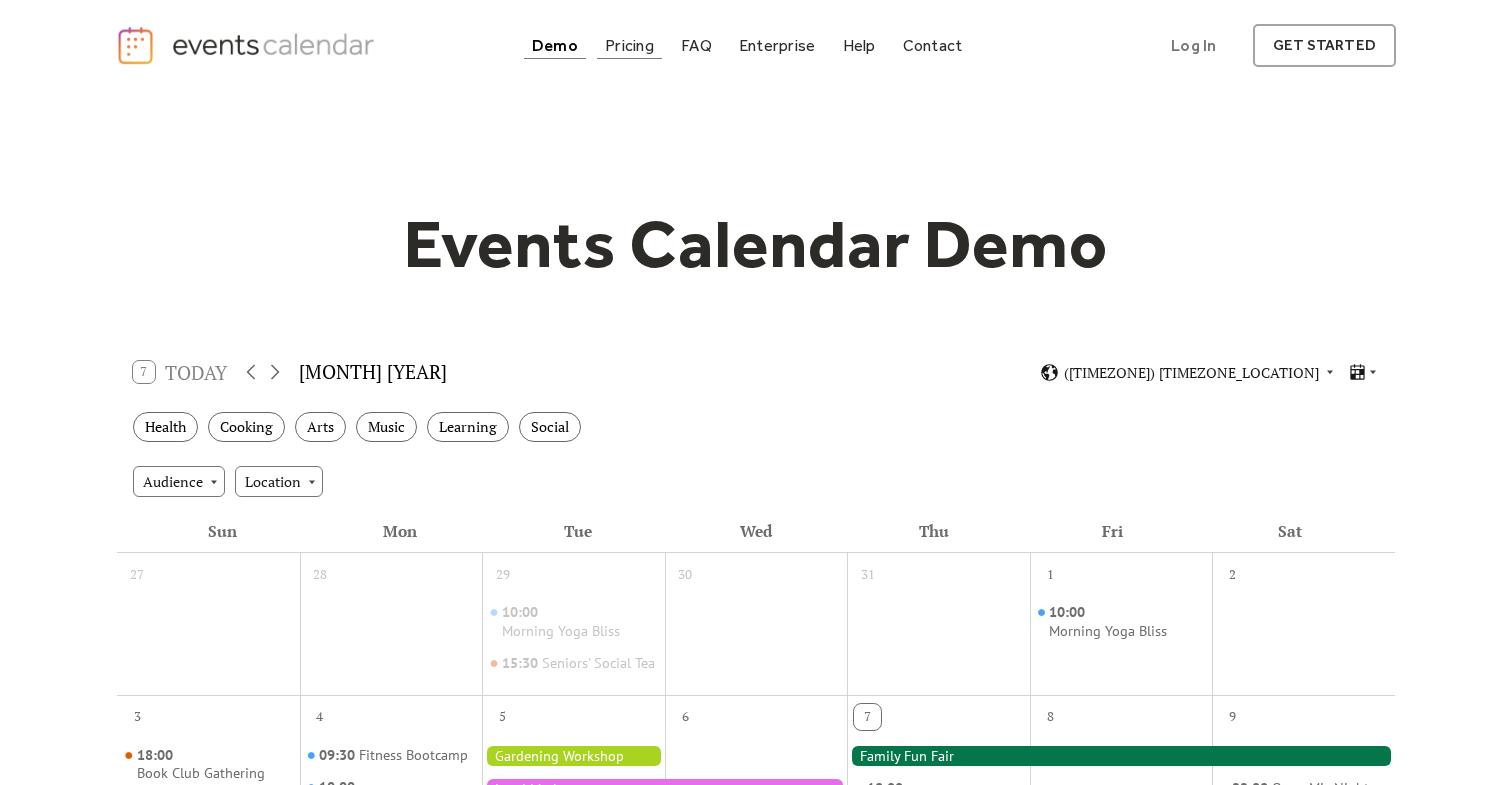 click on "FAQ" at bounding box center (696, 45) 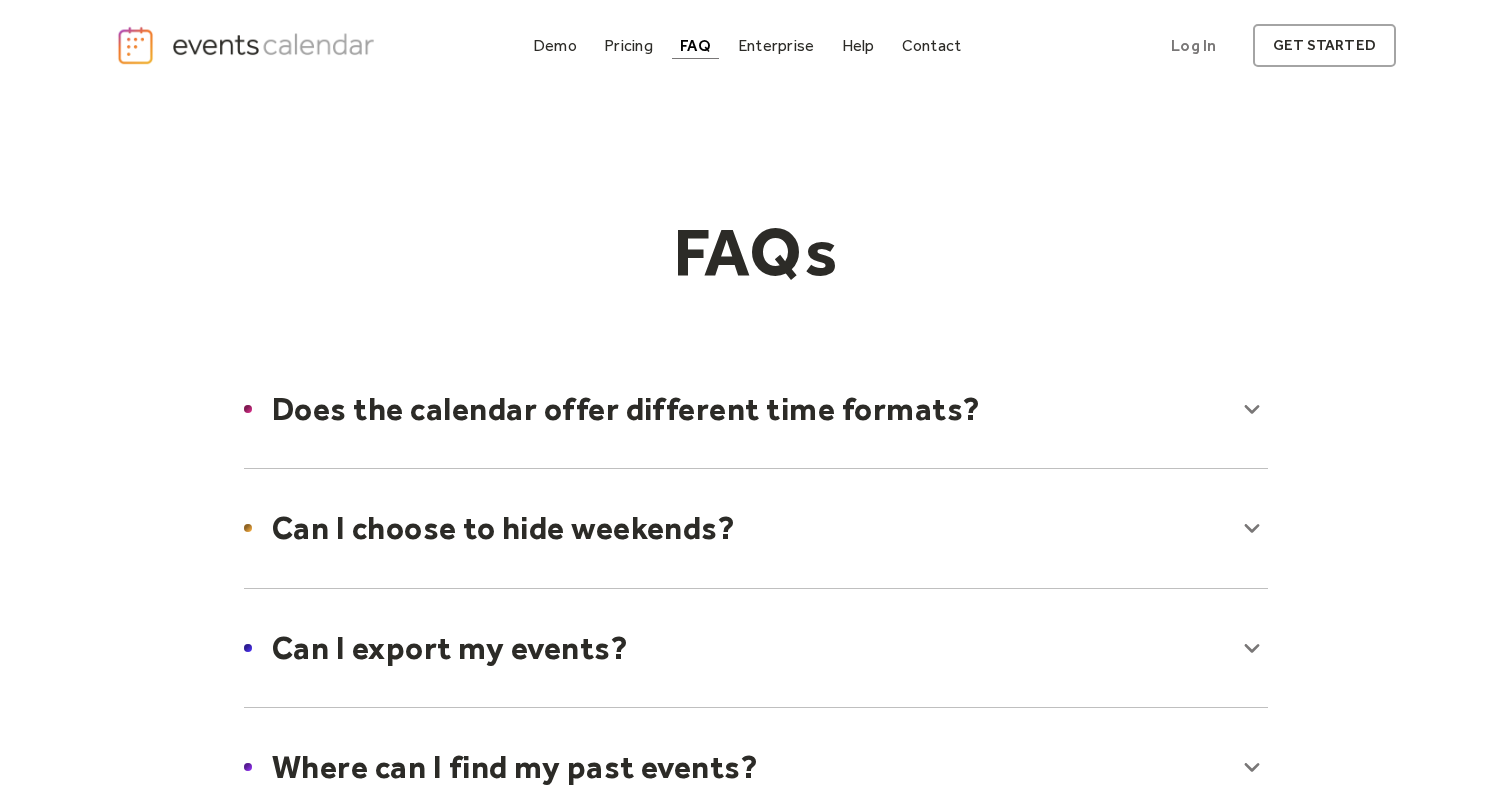 scroll, scrollTop: 0, scrollLeft: 0, axis: both 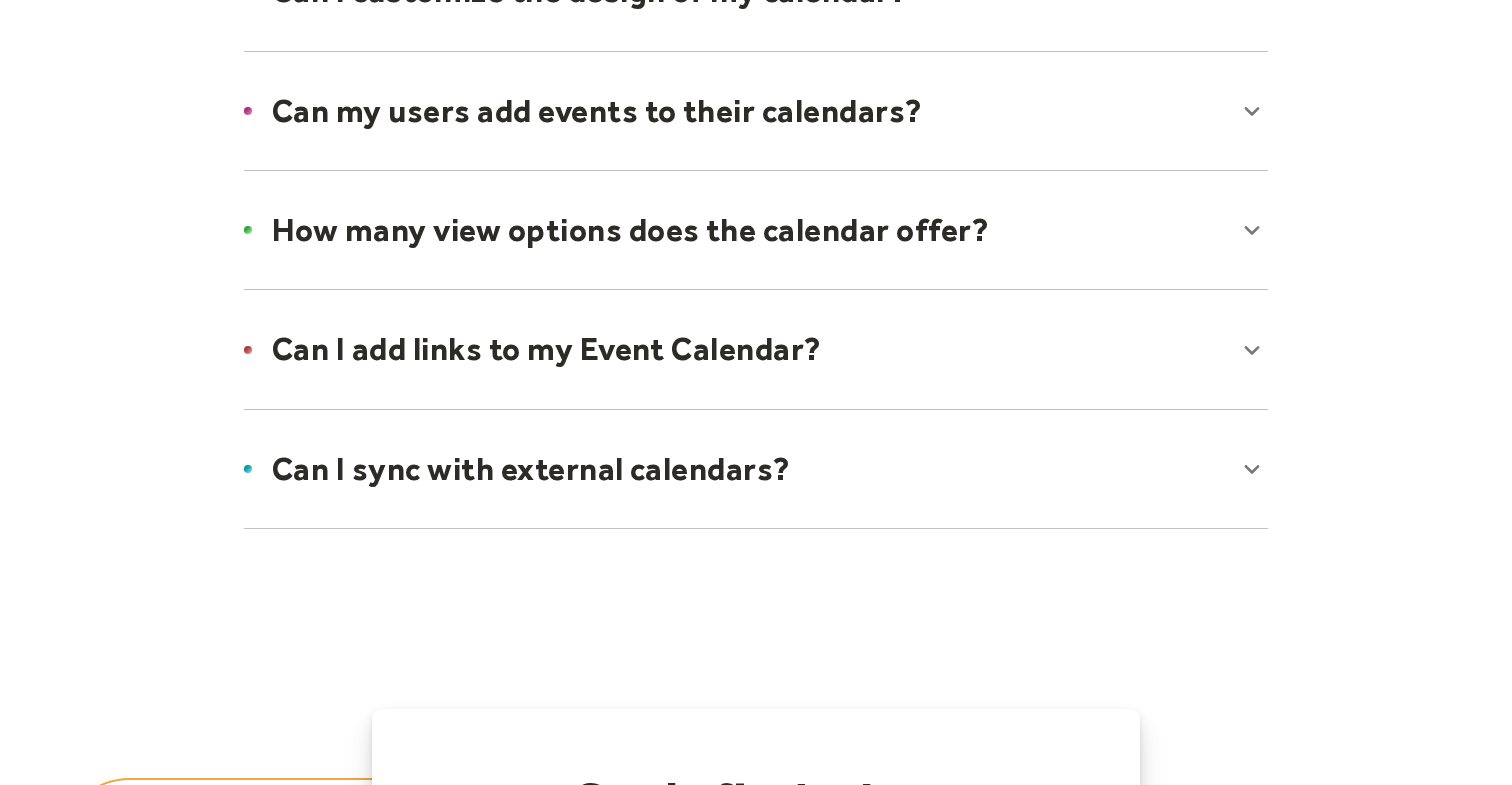 click at bounding box center [756, 469] 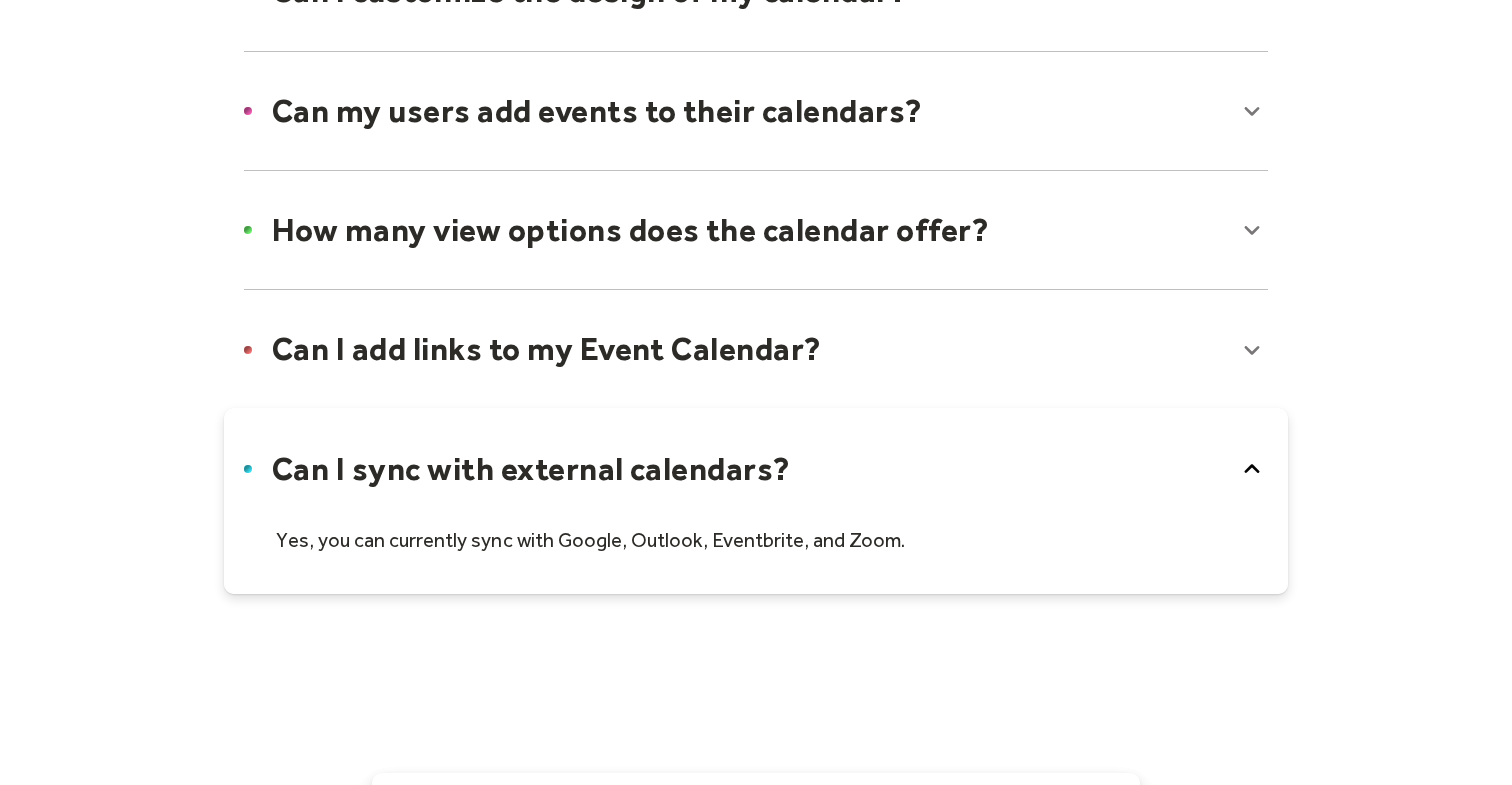 click at bounding box center [756, 349] 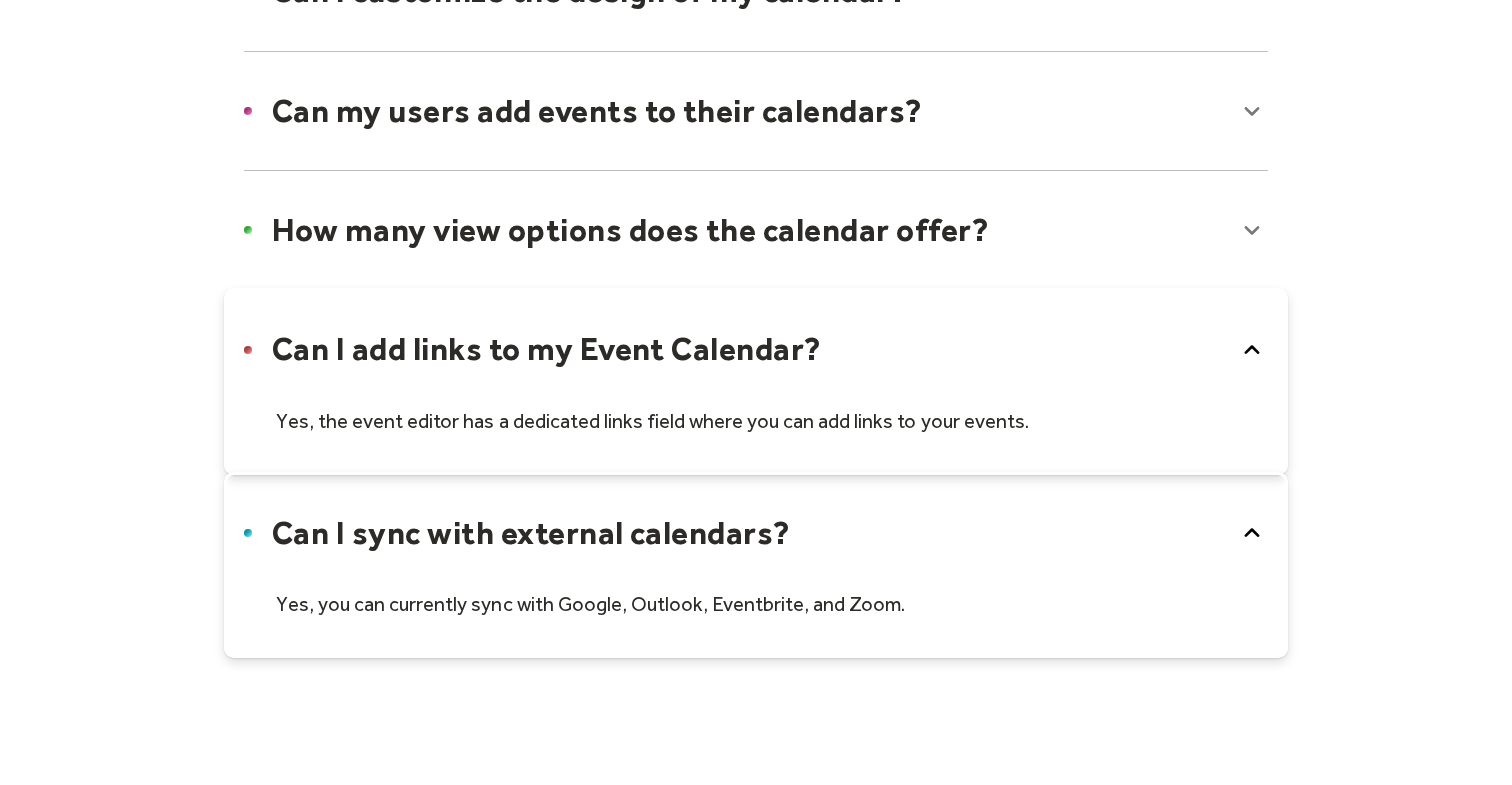 click at bounding box center (756, 230) 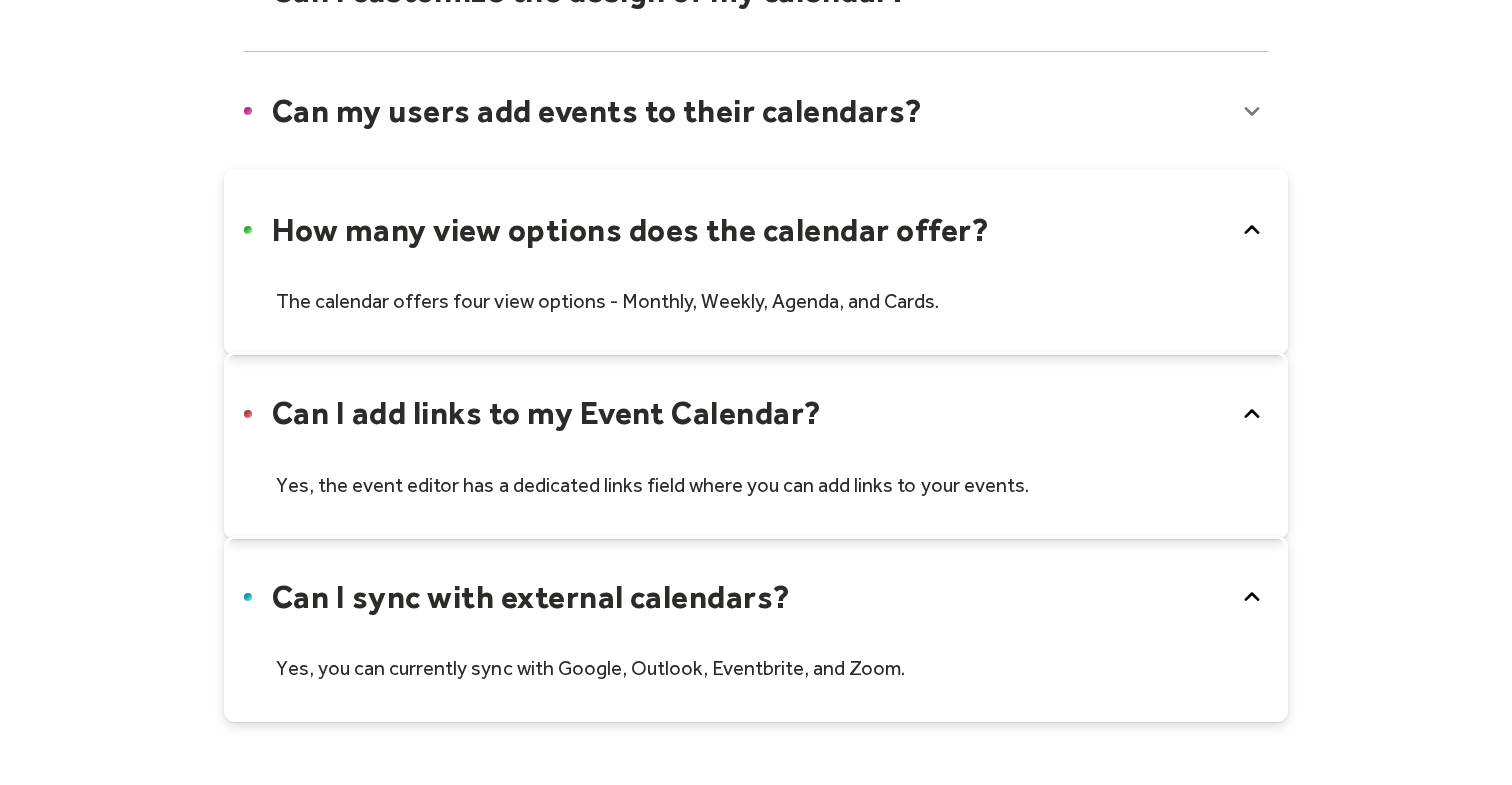 scroll, scrollTop: 0, scrollLeft: 0, axis: both 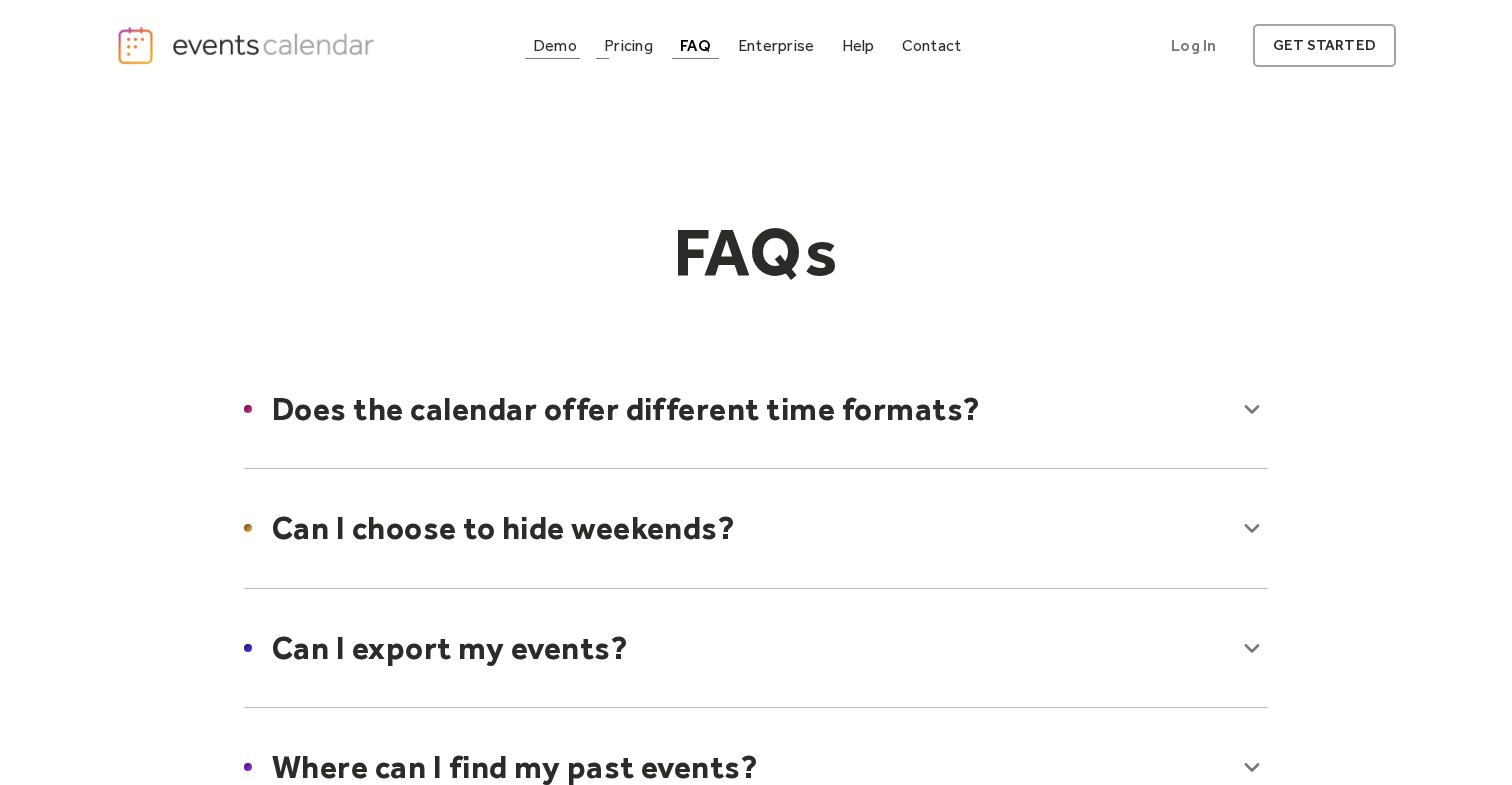 click on "Demo" at bounding box center (555, 45) 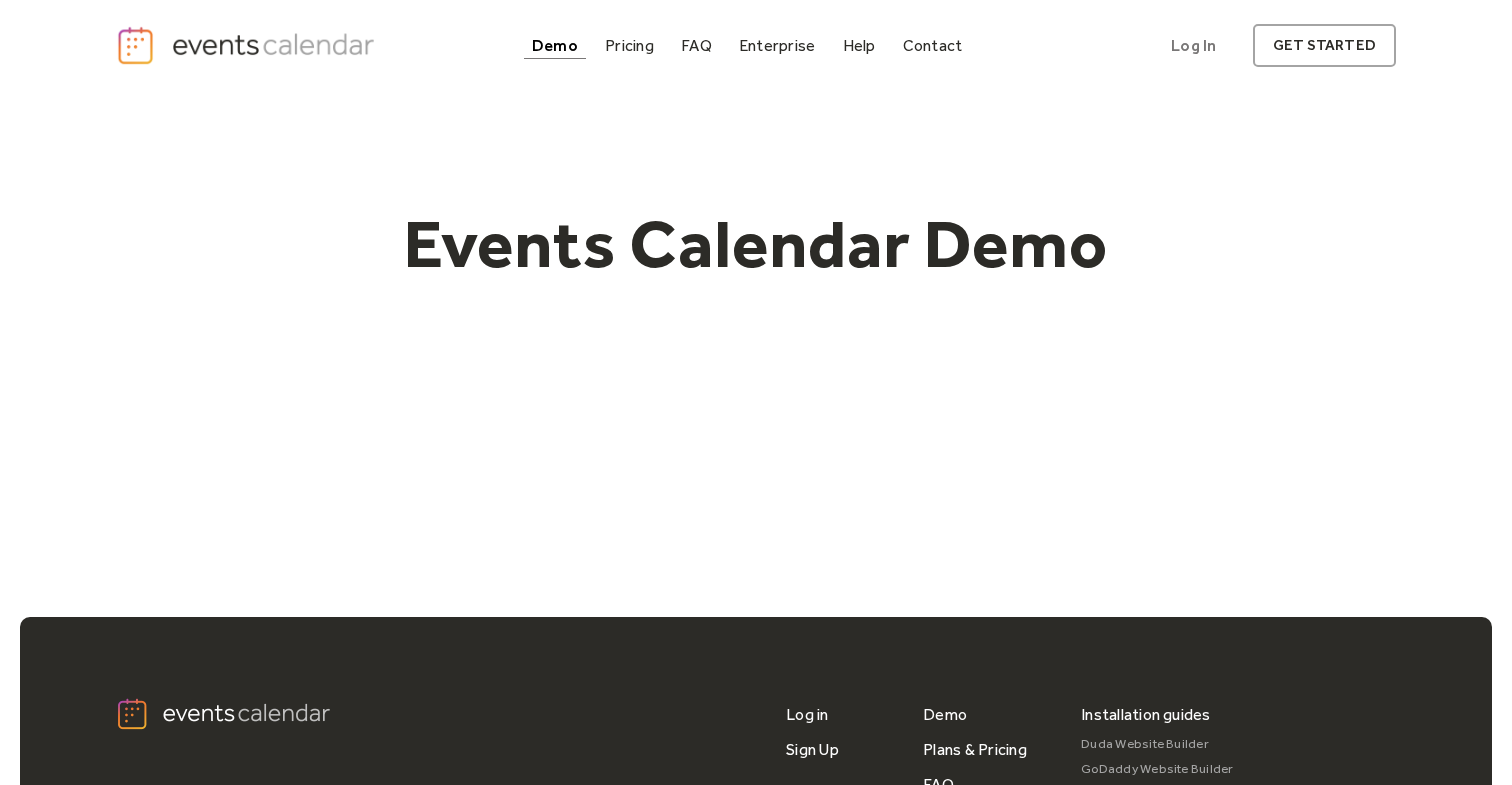 scroll, scrollTop: 0, scrollLeft: 0, axis: both 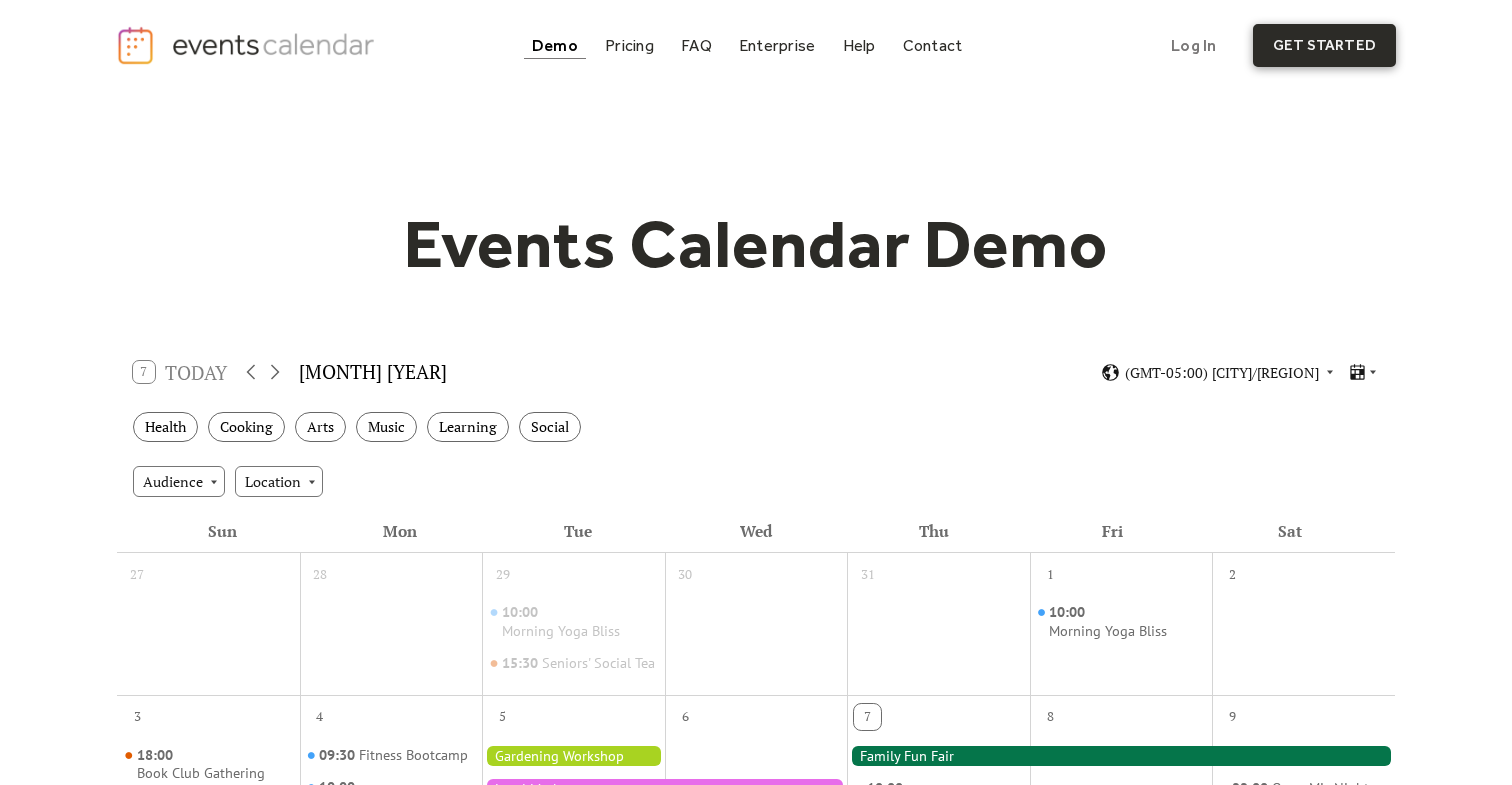 click on "get started" at bounding box center [1324, 45] 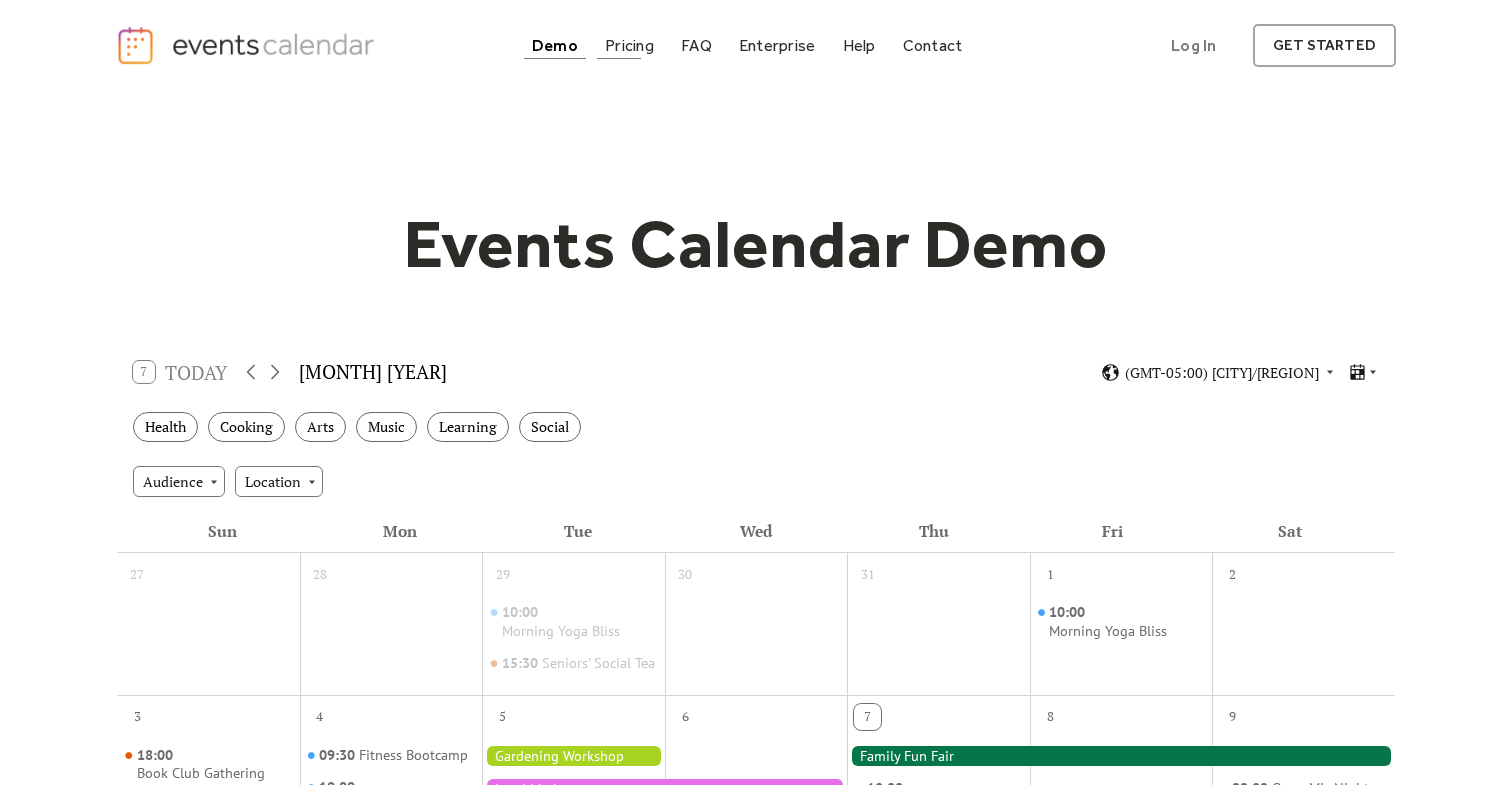 click on "Pricing" at bounding box center (629, 45) 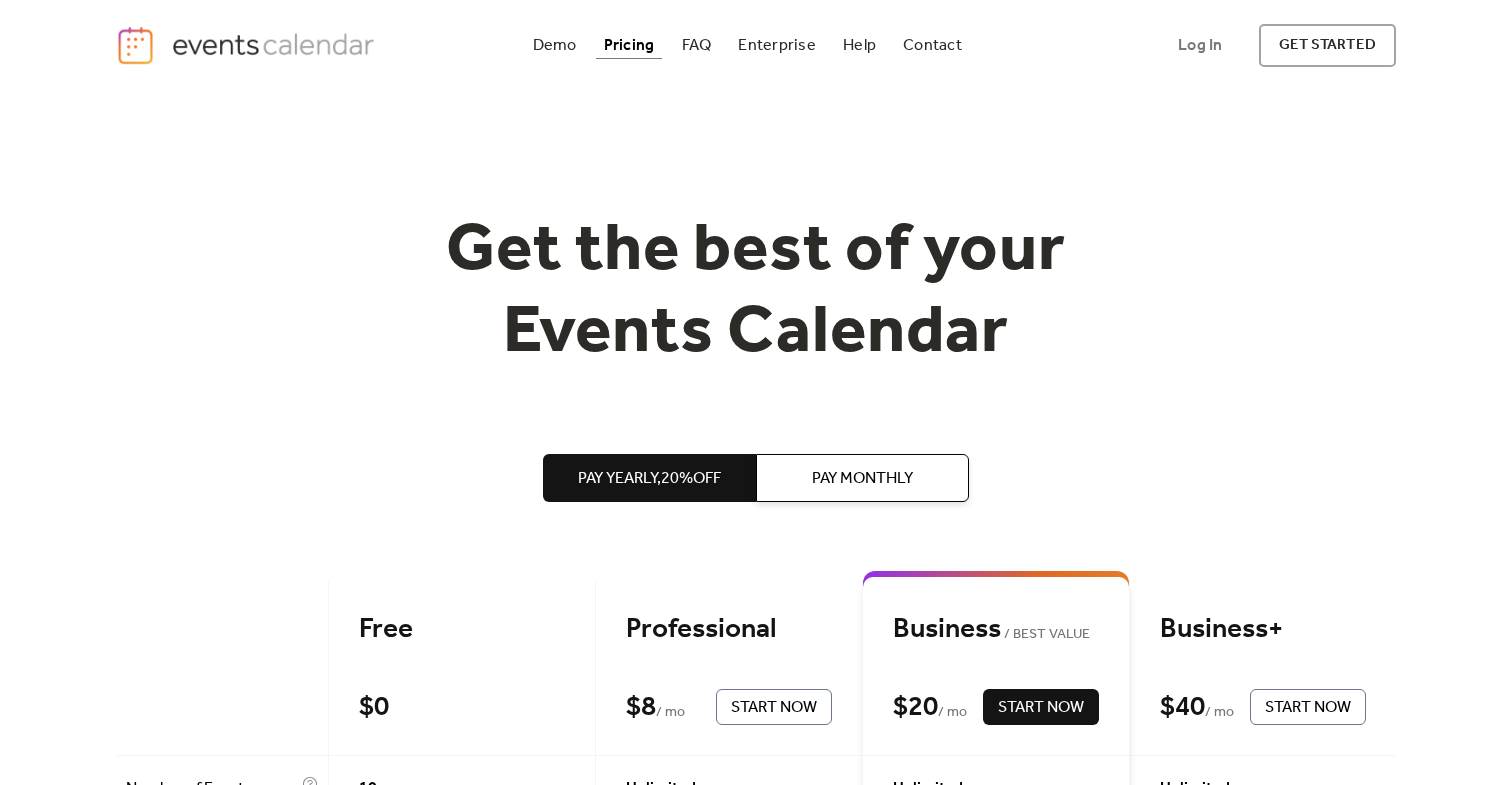 scroll, scrollTop: 0, scrollLeft: 0, axis: both 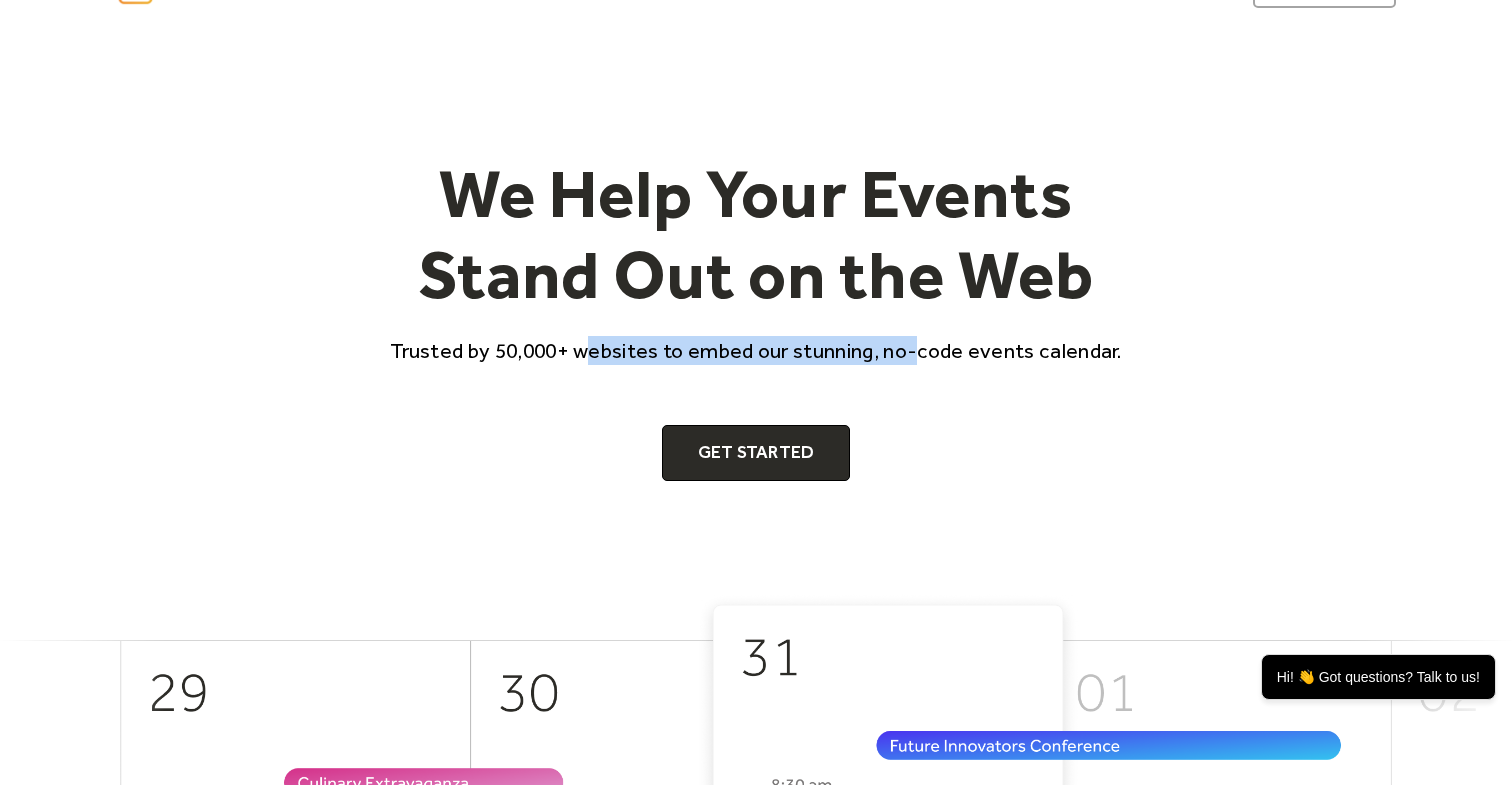 drag, startPoint x: 584, startPoint y: 340, endPoint x: 917, endPoint y: 342, distance: 333.006 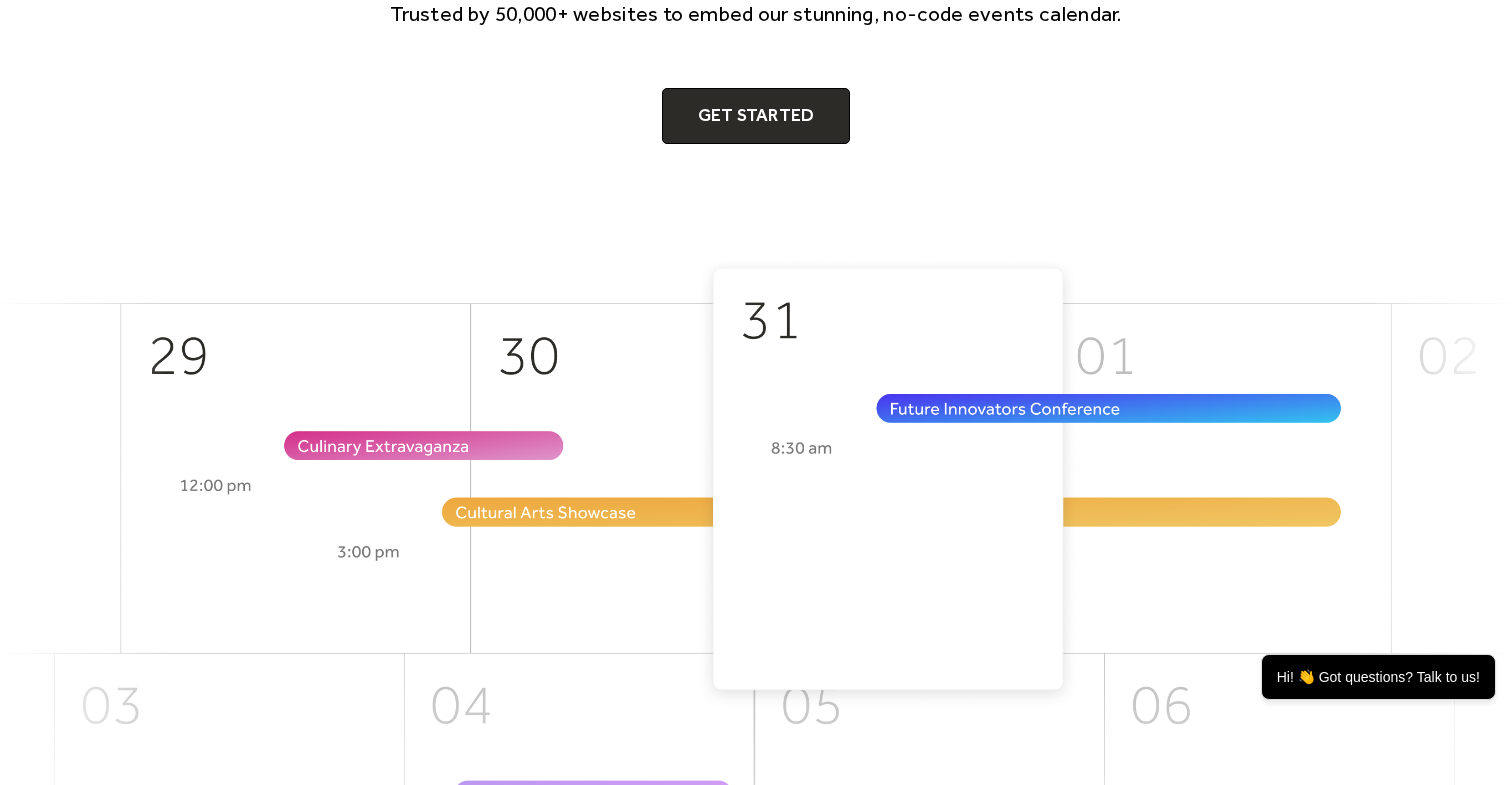 scroll, scrollTop: 136, scrollLeft: 0, axis: vertical 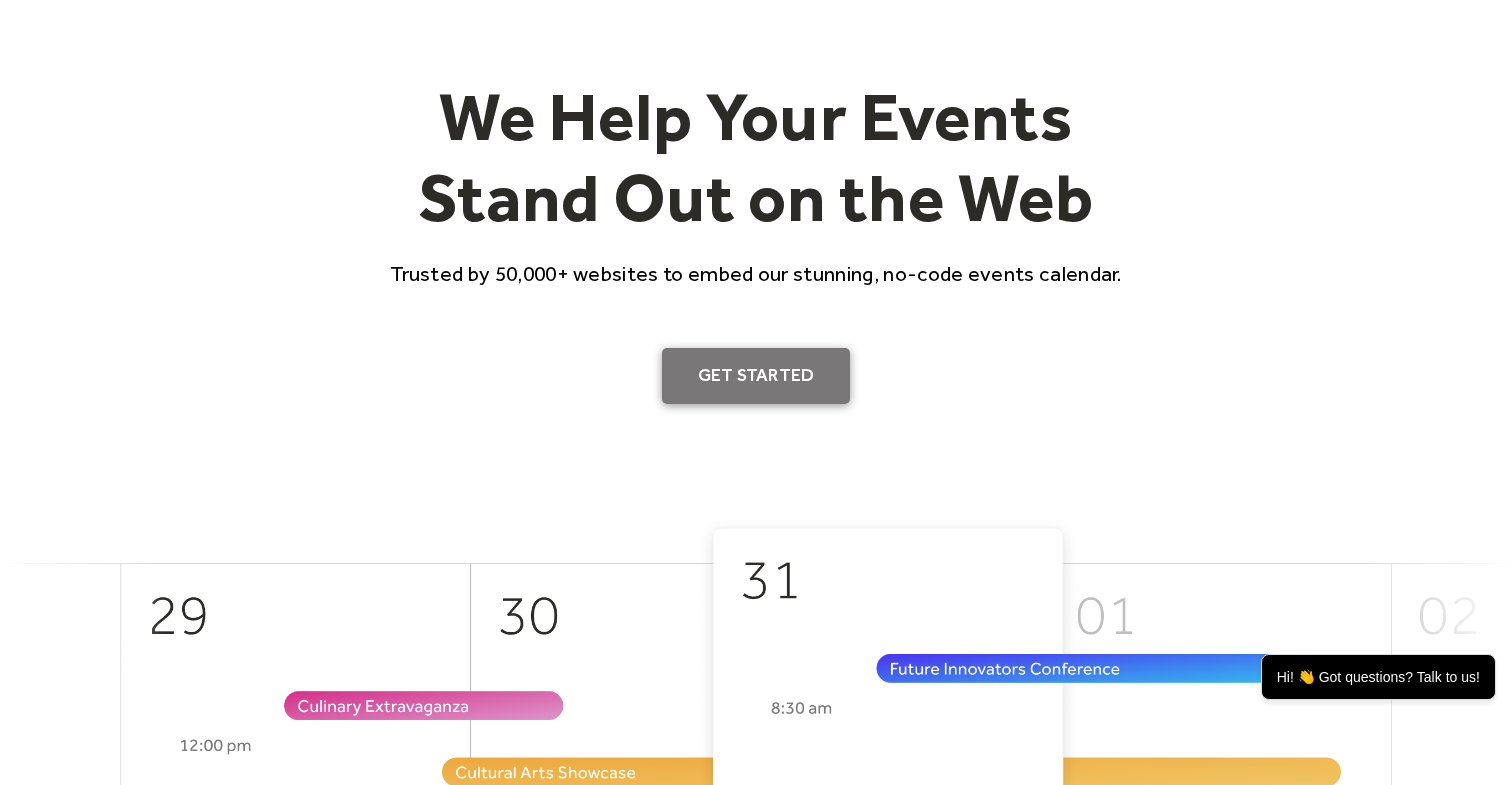 click on "Get Started" at bounding box center [756, 376] 